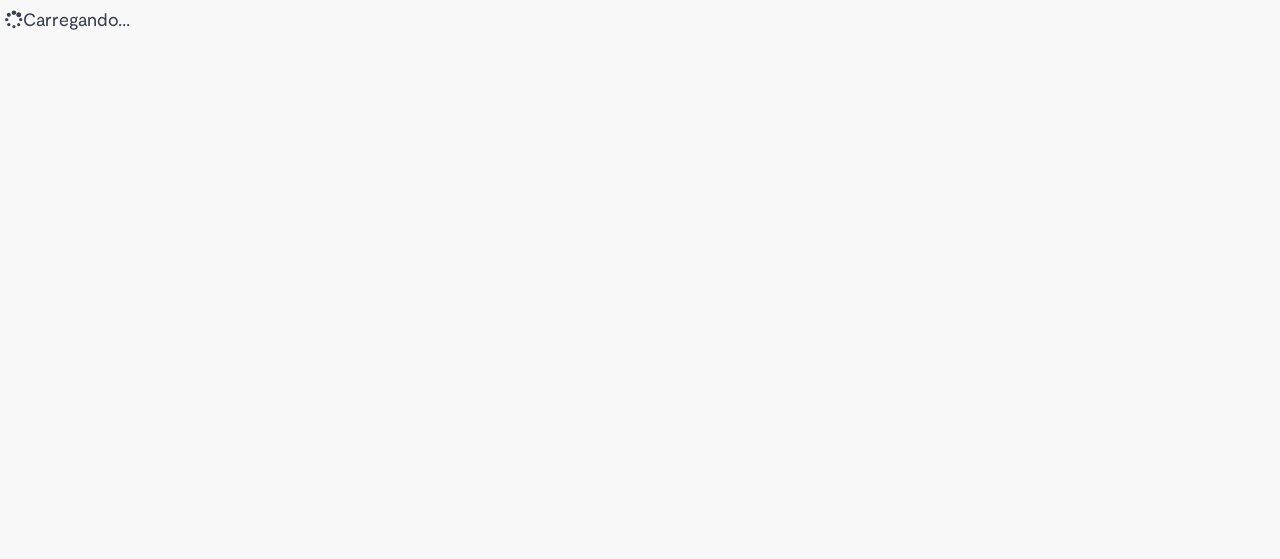 scroll, scrollTop: 0, scrollLeft: 0, axis: both 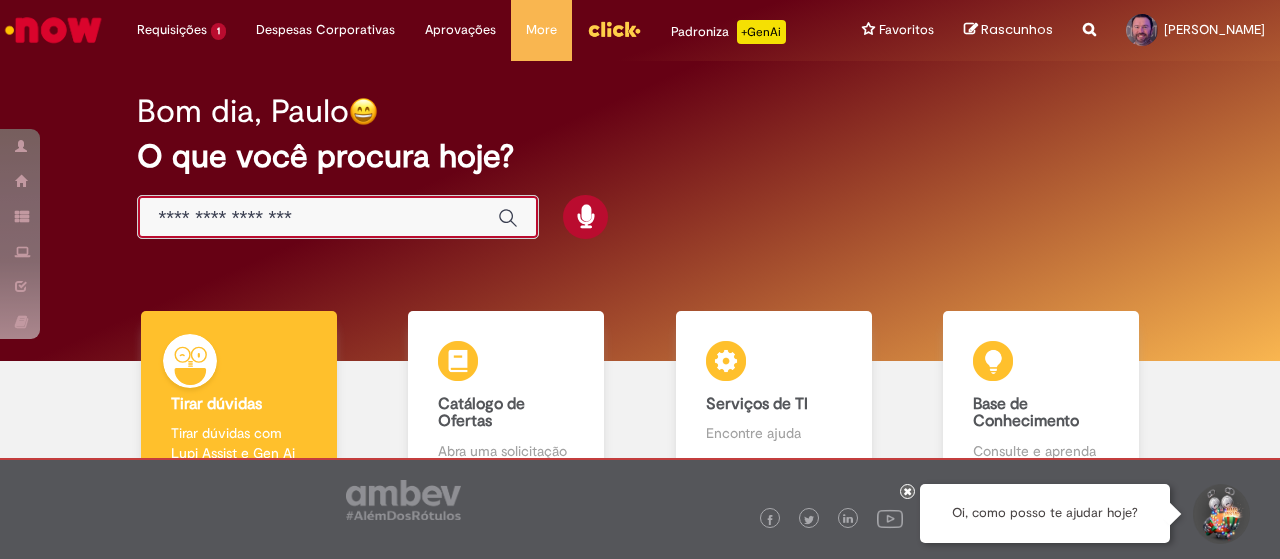 click at bounding box center [318, 218] 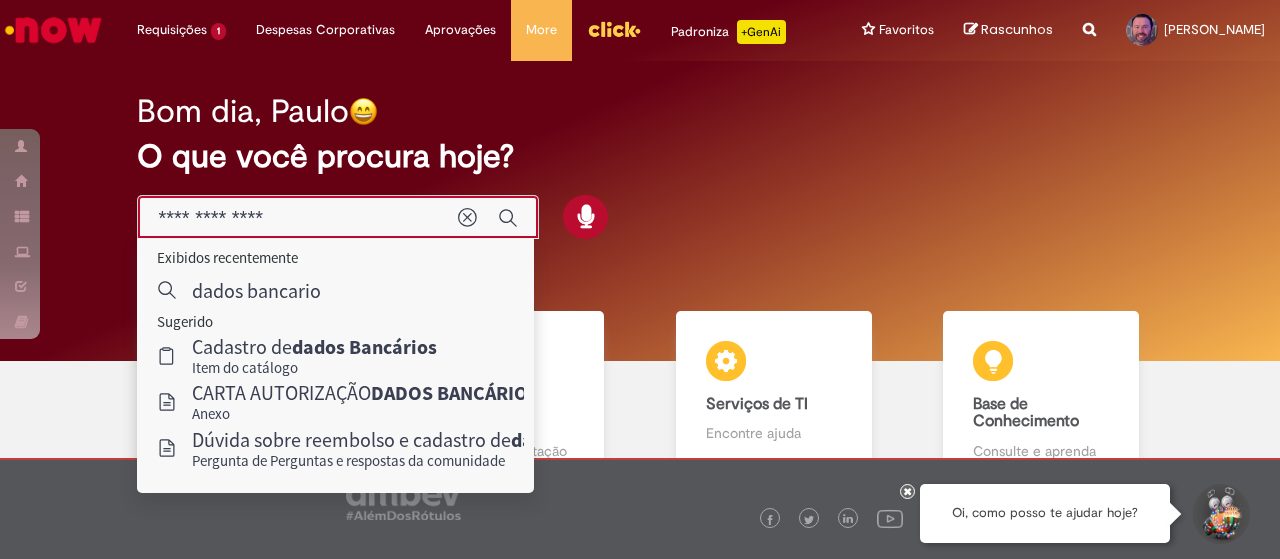type on "**********" 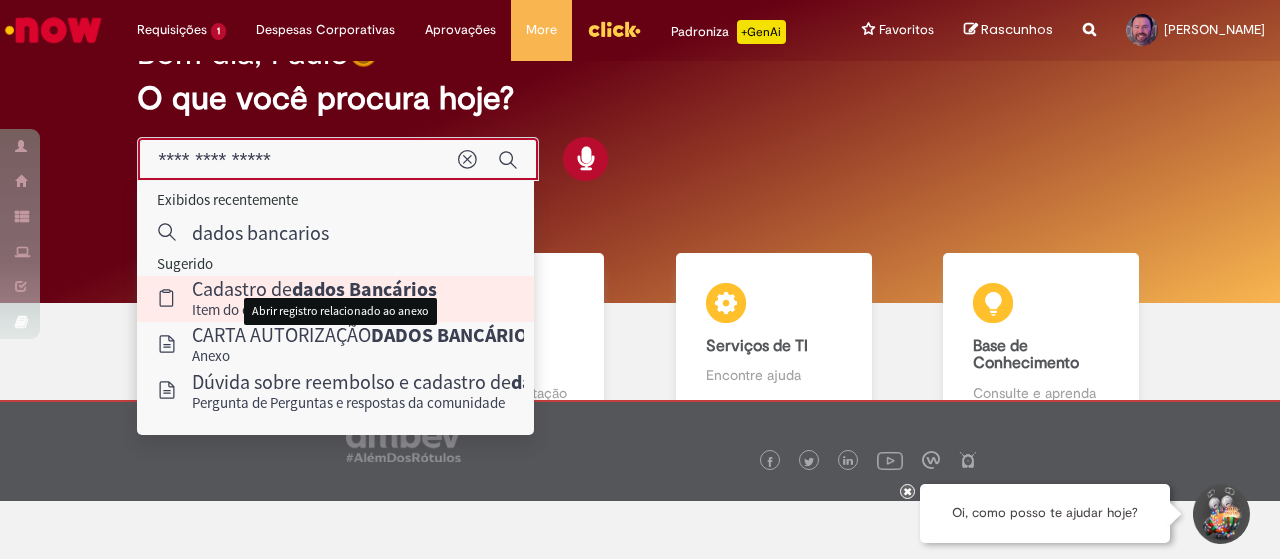 scroll, scrollTop: 100, scrollLeft: 0, axis: vertical 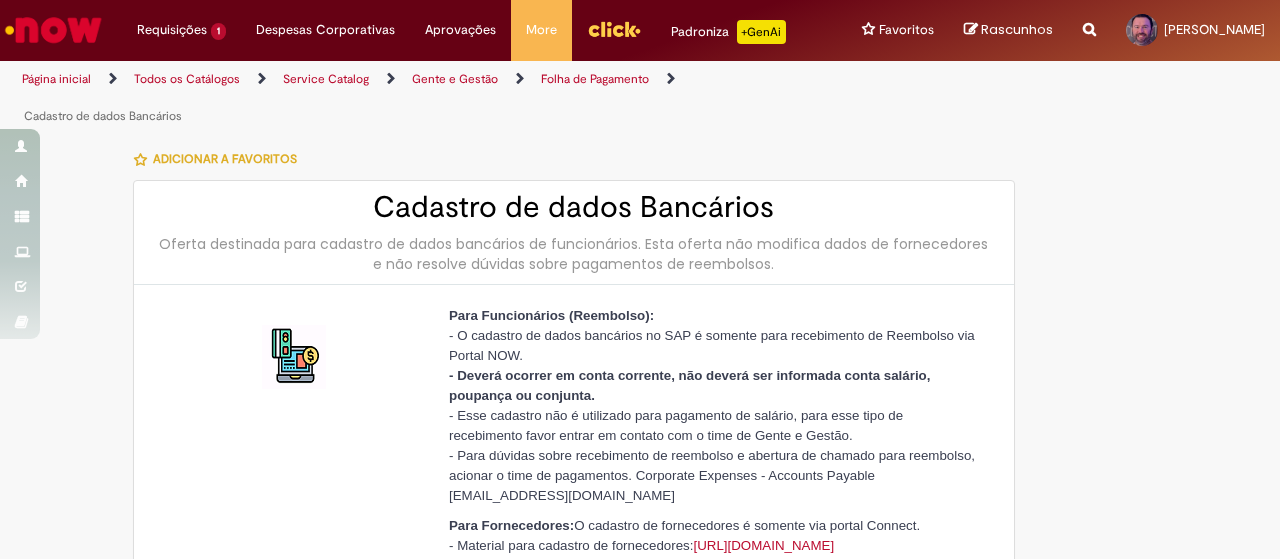 type on "********" 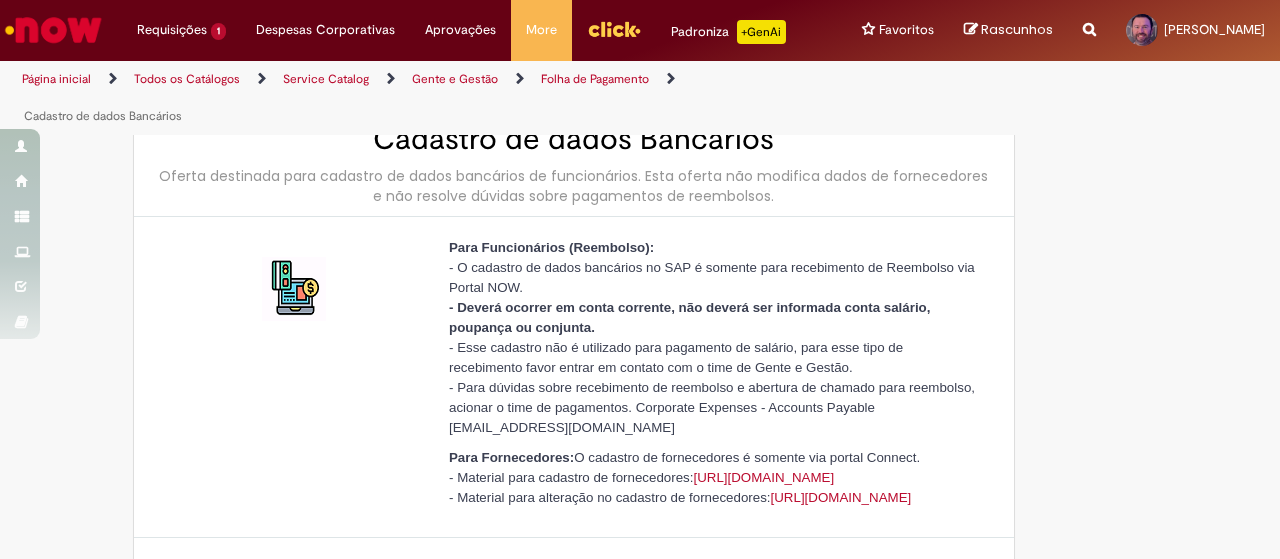 scroll, scrollTop: 100, scrollLeft: 0, axis: vertical 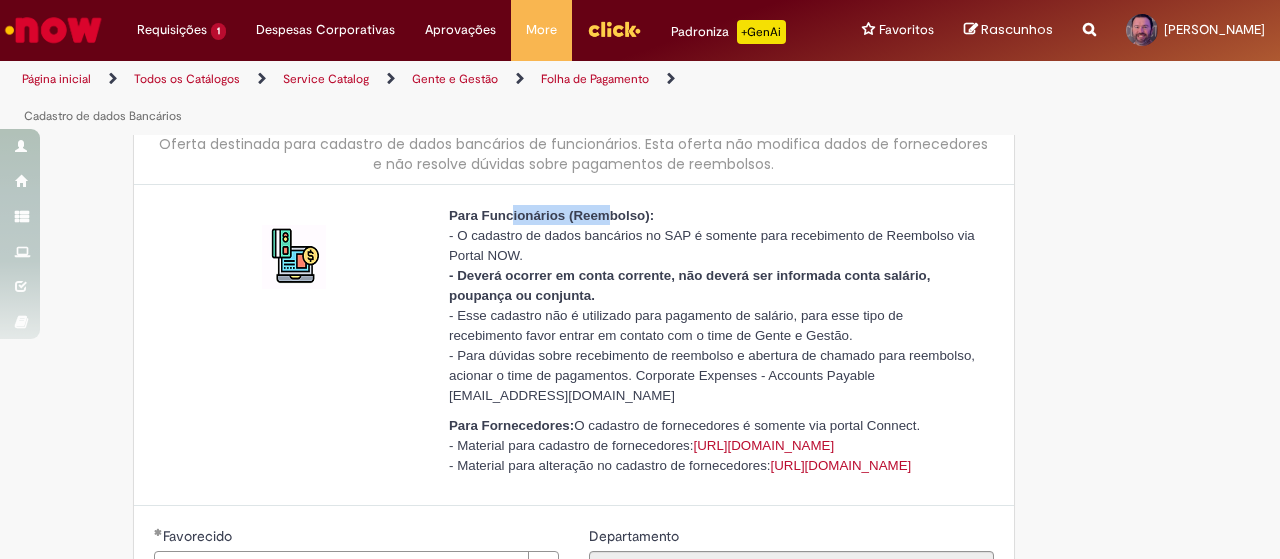 drag, startPoint x: 502, startPoint y: 209, endPoint x: 599, endPoint y: 203, distance: 97.18539 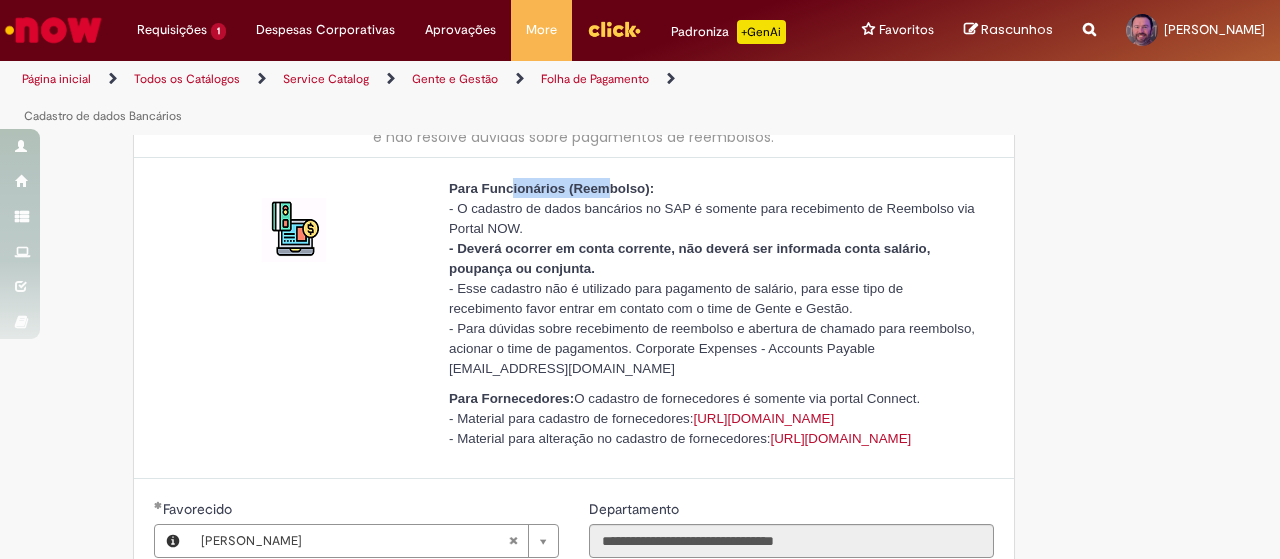 scroll, scrollTop: 200, scrollLeft: 0, axis: vertical 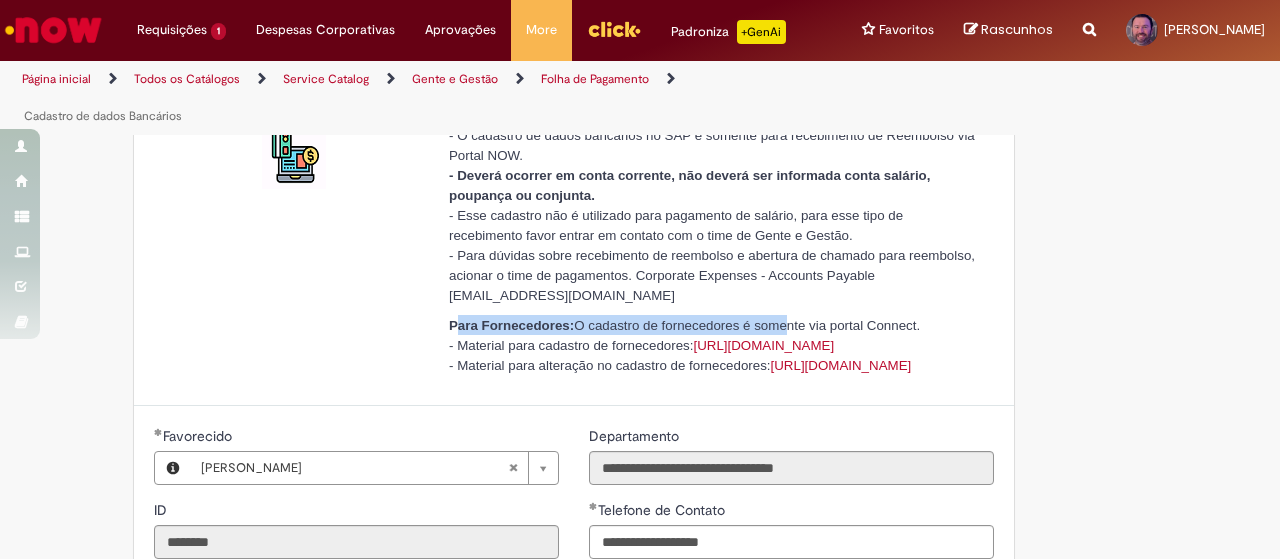 drag, startPoint x: 453, startPoint y: 319, endPoint x: 774, endPoint y: 321, distance: 321.00623 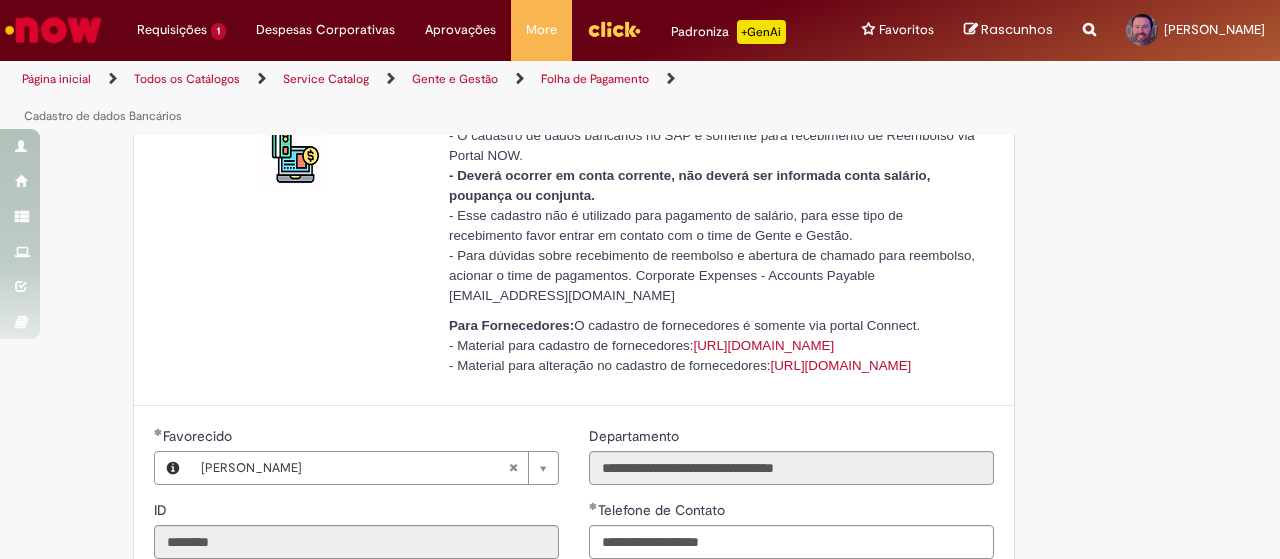 drag, startPoint x: 782, startPoint y: 319, endPoint x: 920, endPoint y: 325, distance: 138.13037 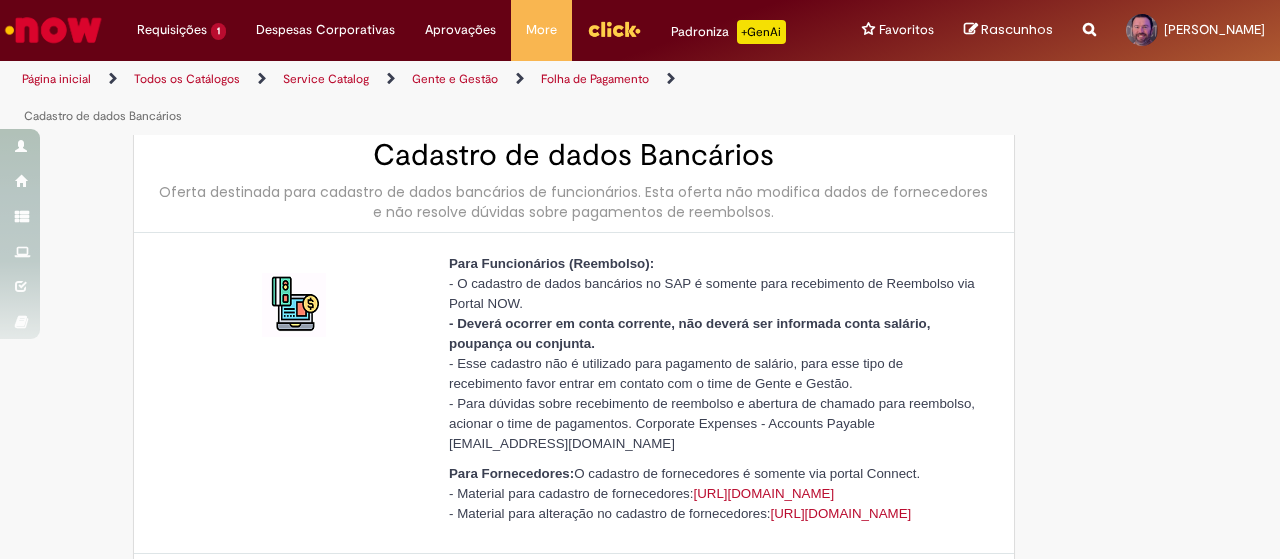 scroll, scrollTop: 0, scrollLeft: 0, axis: both 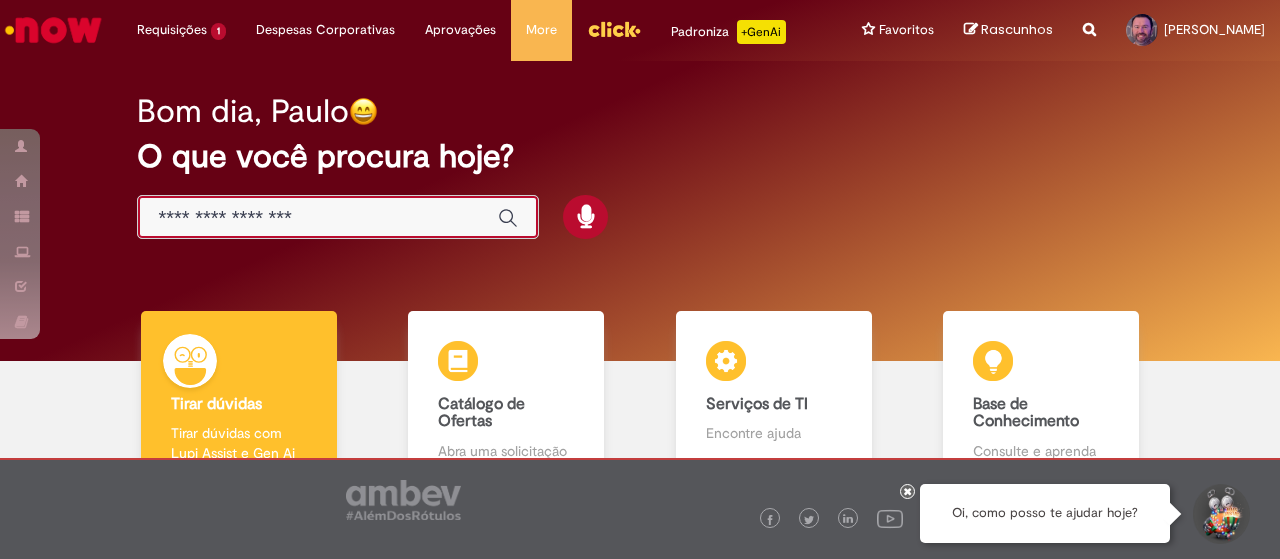 click at bounding box center (318, 218) 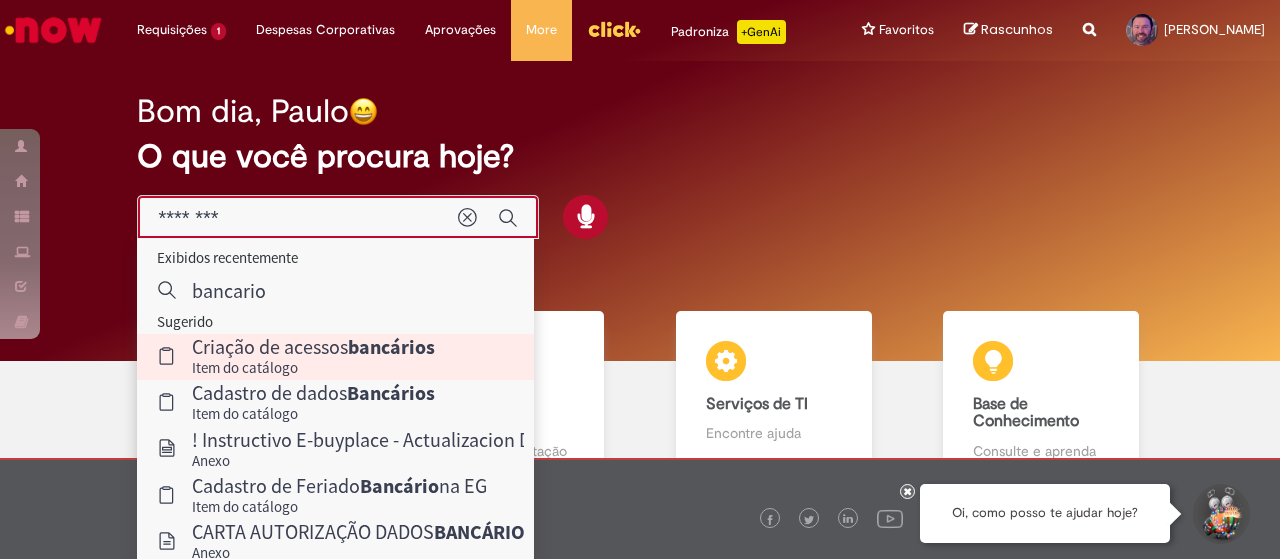 scroll, scrollTop: 100, scrollLeft: 0, axis: vertical 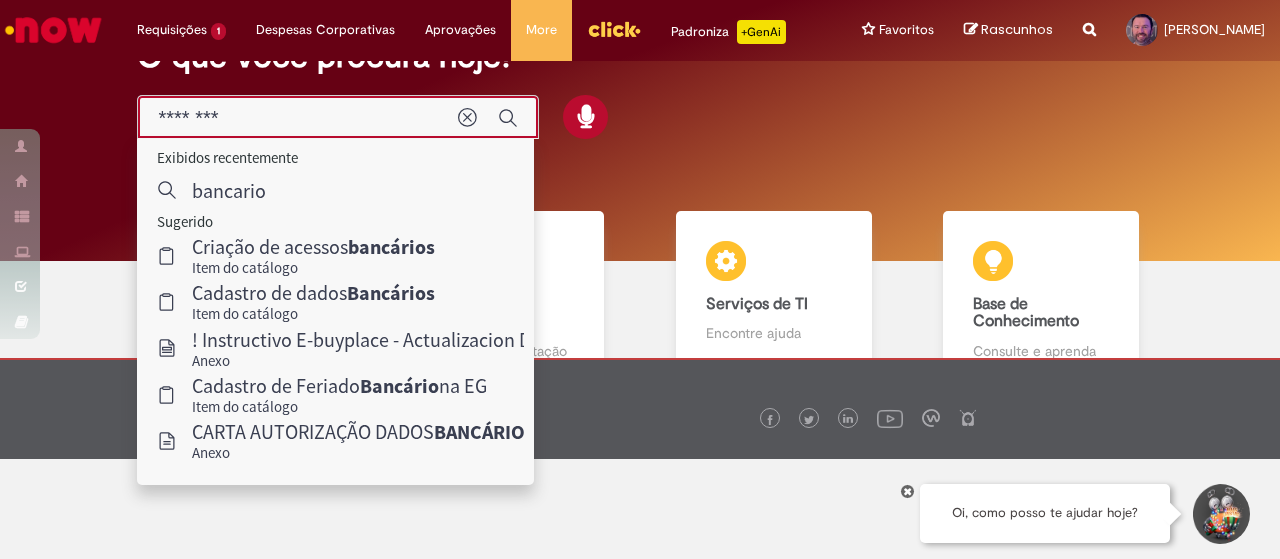 type on "********" 